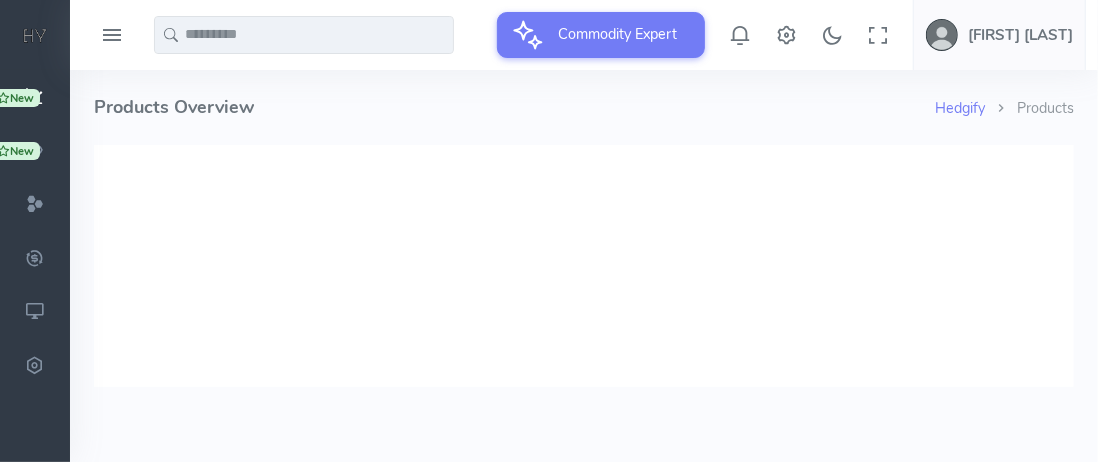 scroll, scrollTop: 0, scrollLeft: 0, axis: both 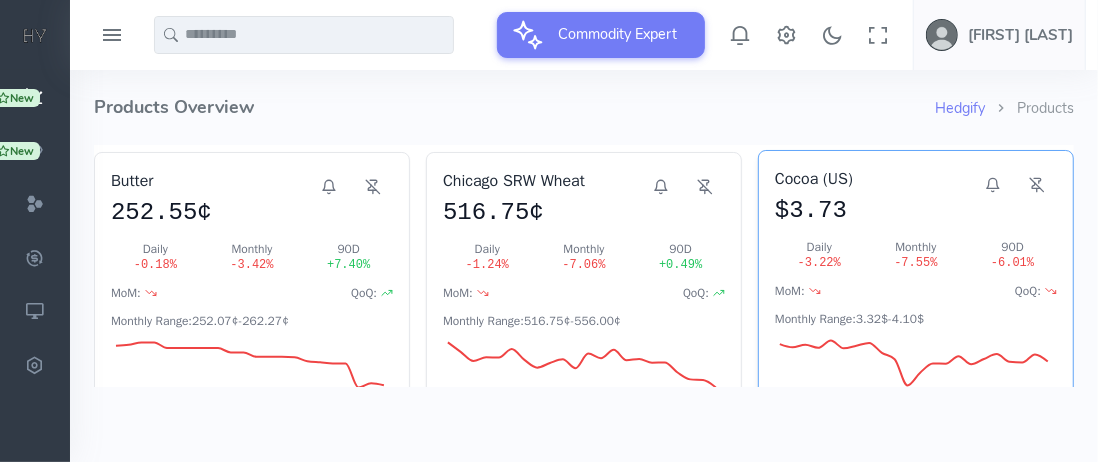 click on "Cocoa (US) $3.73" at bounding box center [873, 196] 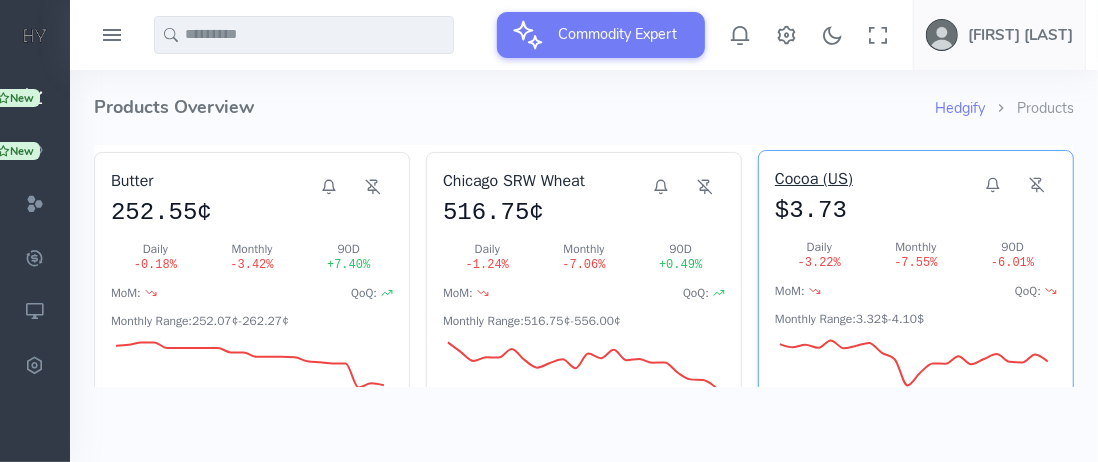 click on "Cocoa (US)" at bounding box center (873, 178) 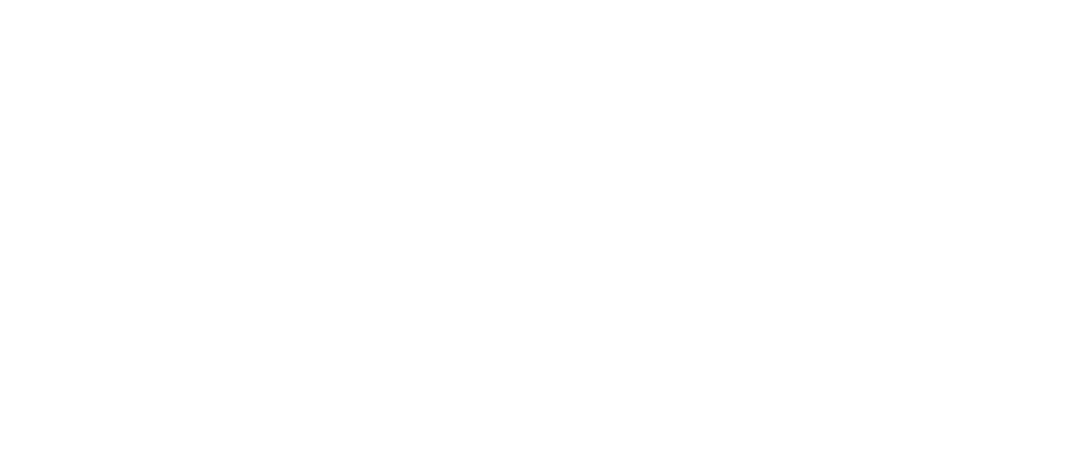 select on "****" 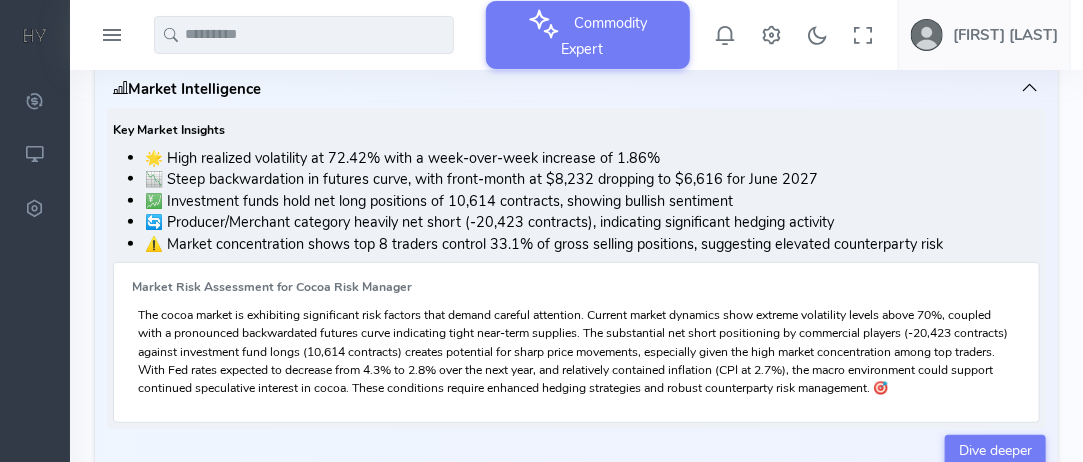 scroll, scrollTop: 134, scrollLeft: 0, axis: vertical 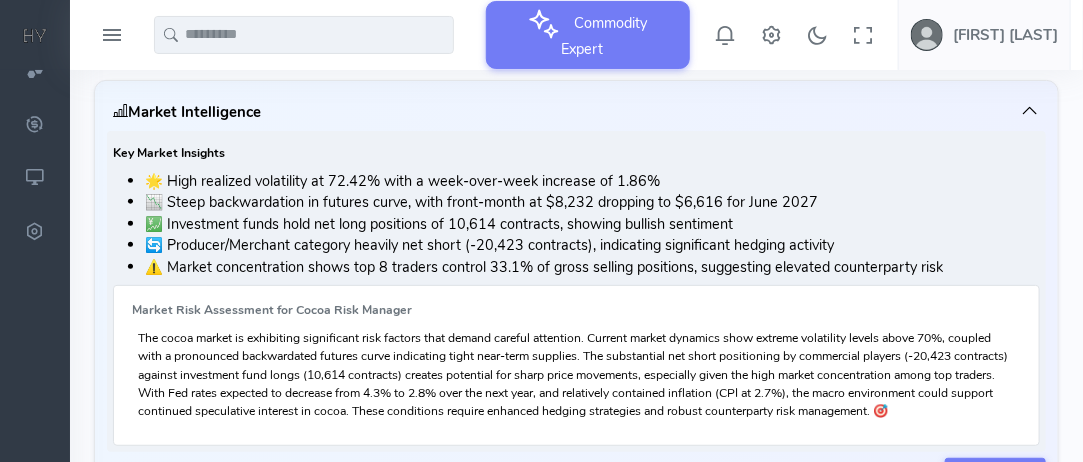 drag, startPoint x: 1095, startPoint y: 47, endPoint x: 1093, endPoint y: 67, distance: 20.09975 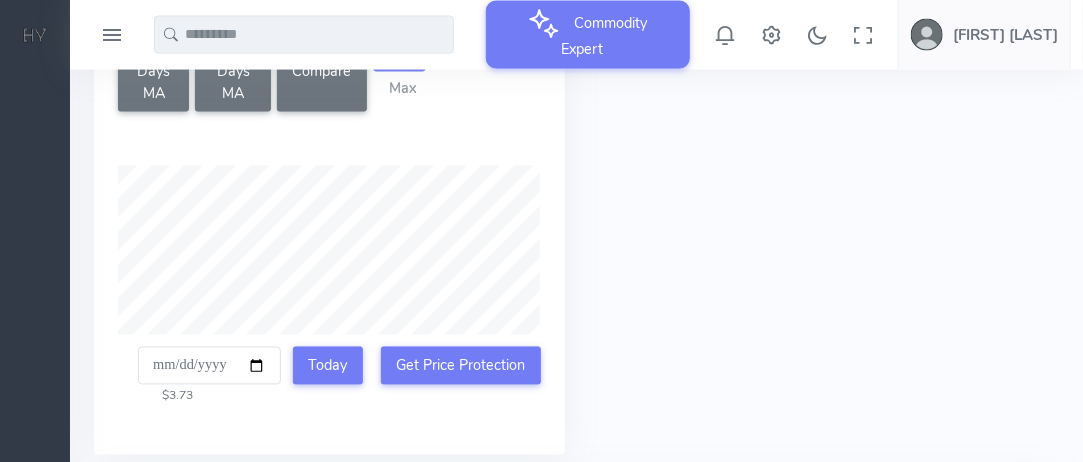 scroll, scrollTop: 1134, scrollLeft: 0, axis: vertical 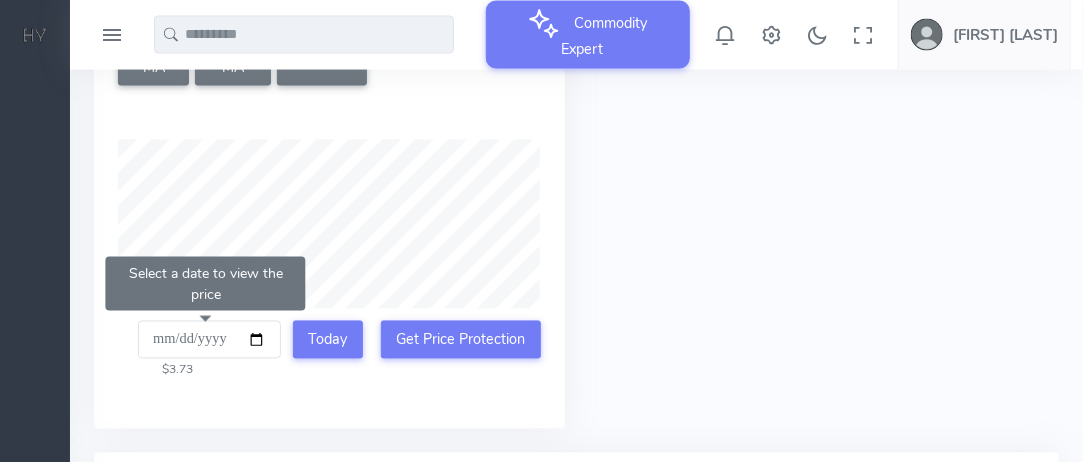 click on "**********" at bounding box center [209, 340] 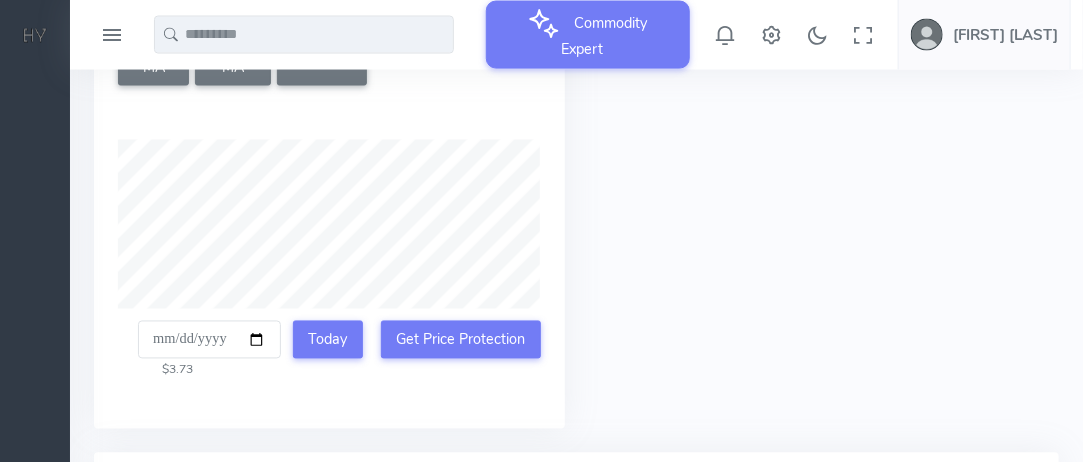 click on "Today" at bounding box center [328, 351] 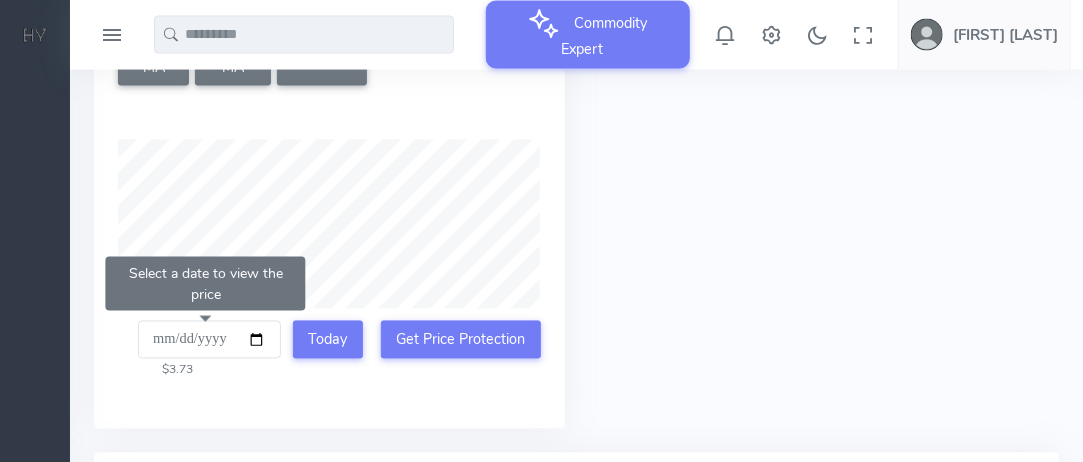 click on "**********" at bounding box center [209, 340] 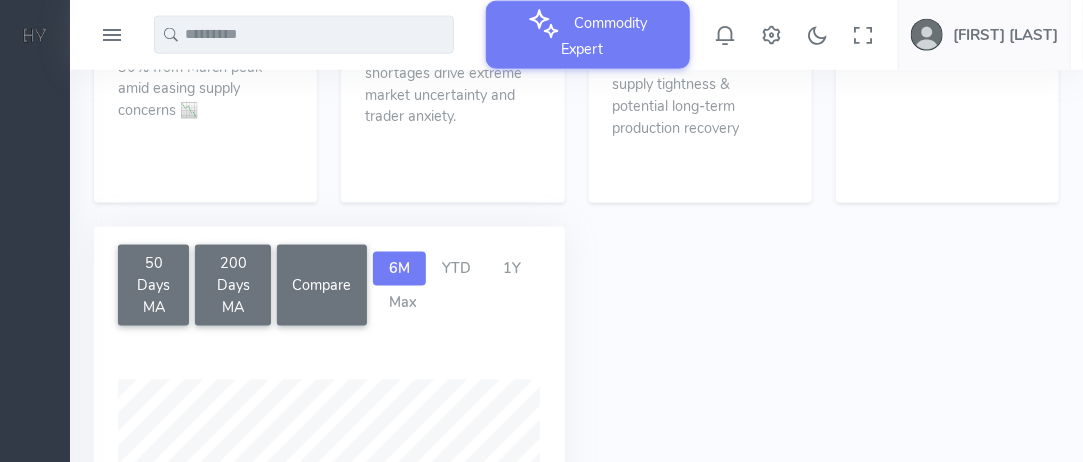scroll, scrollTop: 834, scrollLeft: 0, axis: vertical 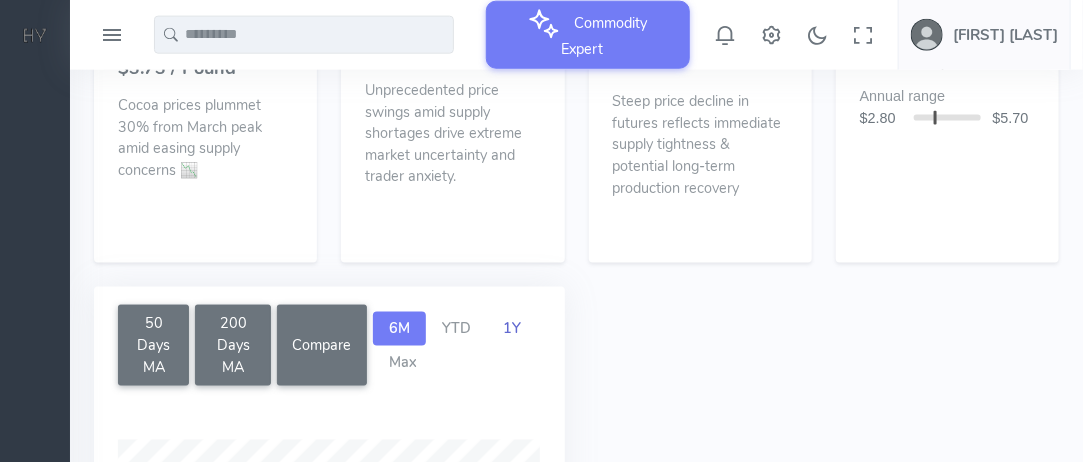 click on "1Y" at bounding box center [512, 328] 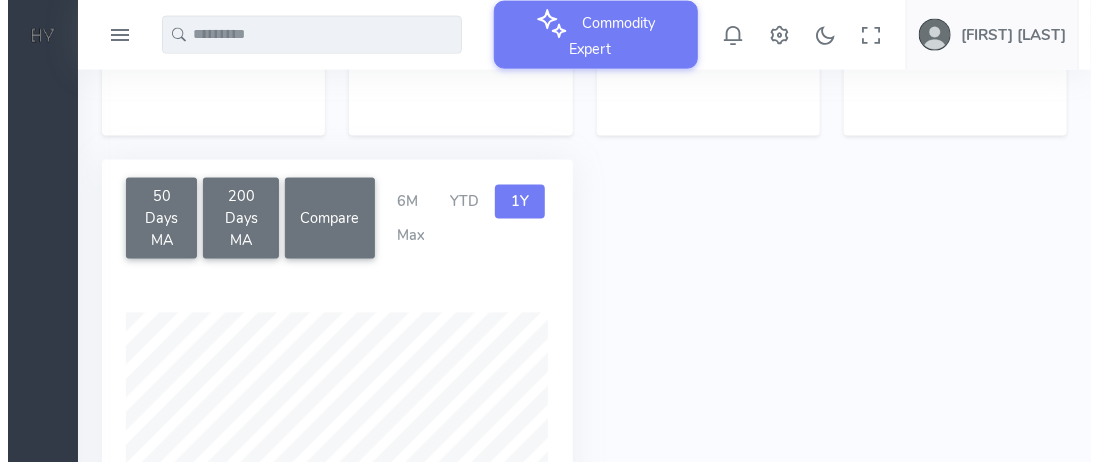 scroll, scrollTop: 934, scrollLeft: 0, axis: vertical 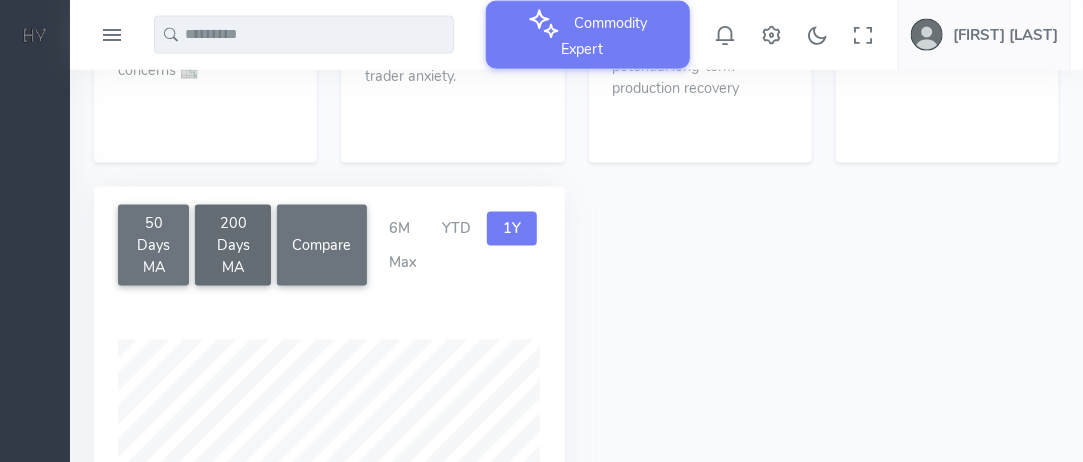 click on "200 Days MA" at bounding box center [233, 245] 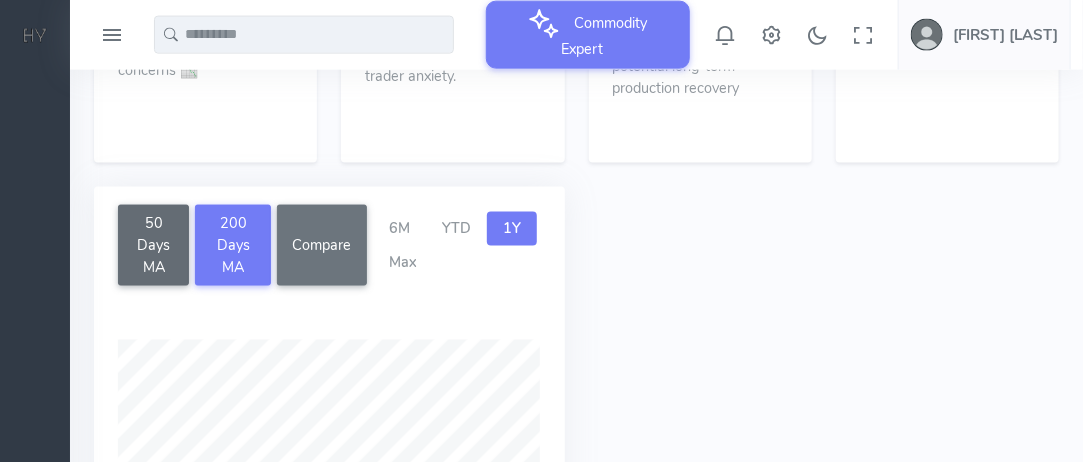 click on "50 Days MA" at bounding box center (153, 245) 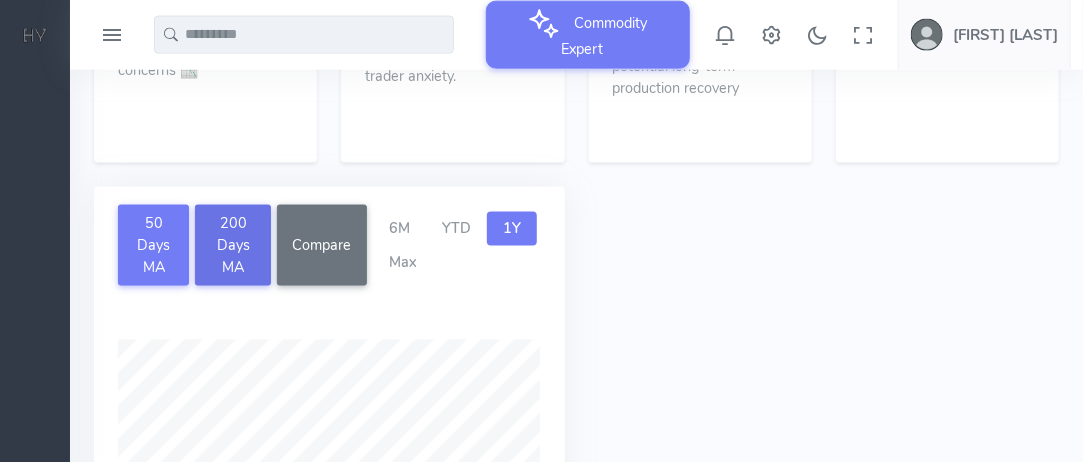 click on "200 Days MA" at bounding box center (233, 245) 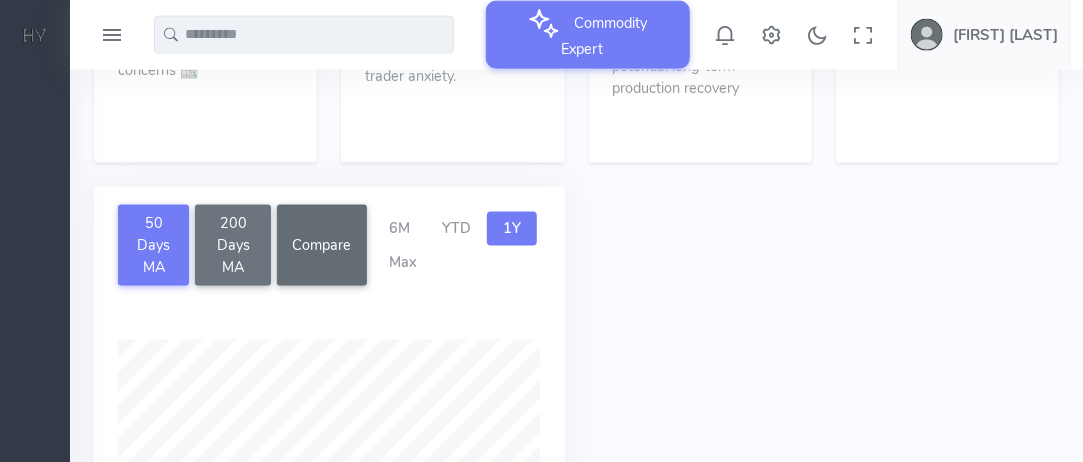 click on "Compare" at bounding box center (322, 245) 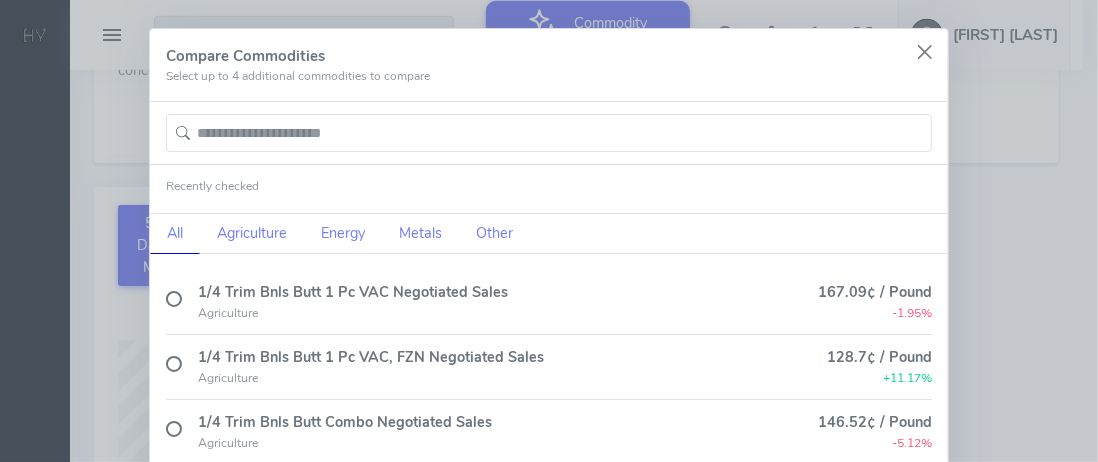 click on "1/4 Trim Bnls Butt 1 Pc VAC Negotiated Sales
Agriculture
167.09¢ / Pound
-1.95%
1/4 Trim Bnls Butt 1 Pc VAC, FZN Negotiated Sales
Agriculture
128.7¢ / Pound
+11.17%
1/4 Trim Bnls Butt Combo Negotiated Sales -5.12%" at bounding box center (549, 369) 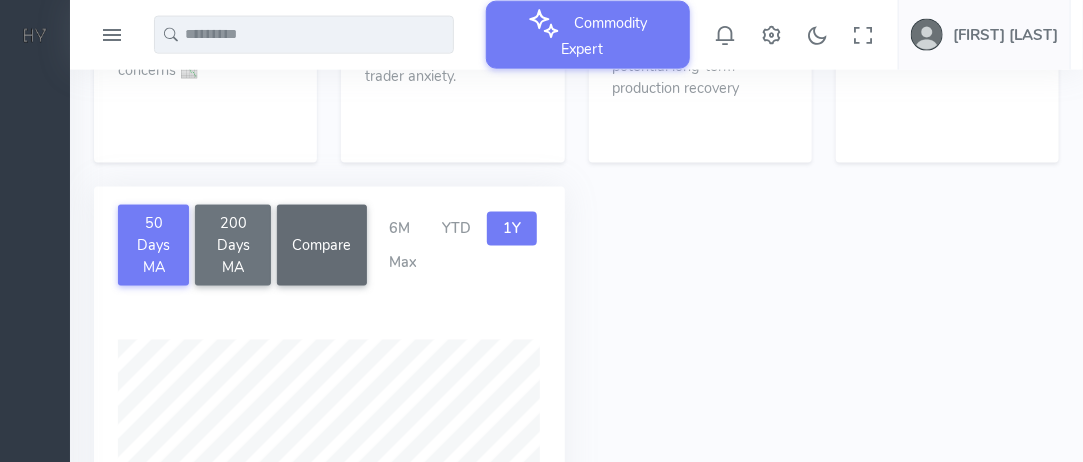 click on "Compare" at bounding box center [322, 245] 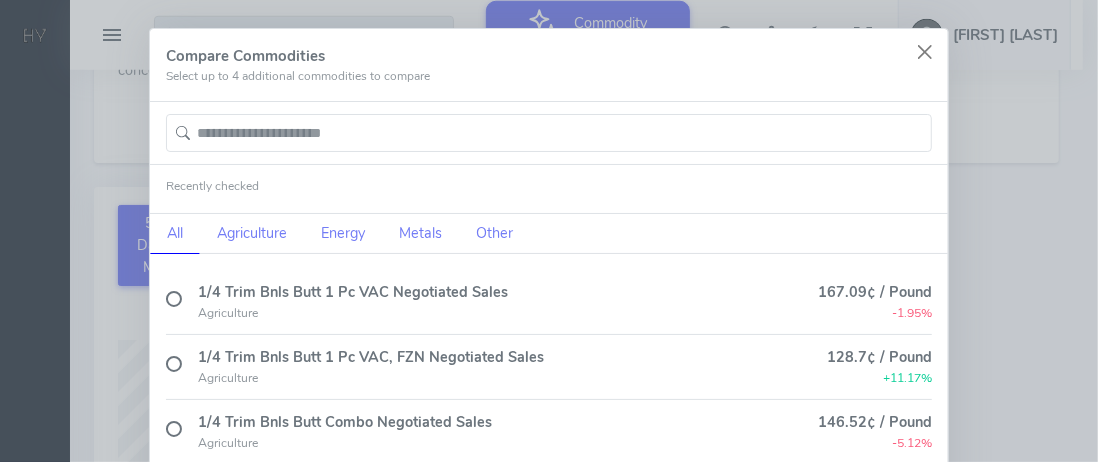 click on "1/4 Trim Bnls Butt 1 Pc VAC Negotiated Sales
Agriculture
167.09¢ / Pound
-1.95%
1/4 Trim Bnls Butt 1 Pc VAC, FZN Negotiated Sales
Agriculture
128.7¢ / Pound
+11.17%
1/4 Trim Bnls Butt Combo Negotiated Sales -5.12%" at bounding box center [549, 369] 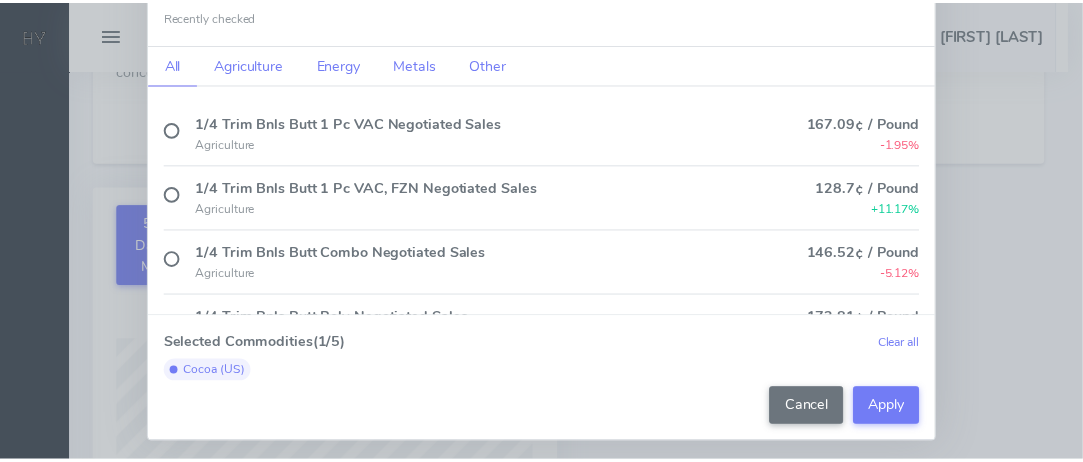scroll, scrollTop: 173, scrollLeft: 0, axis: vertical 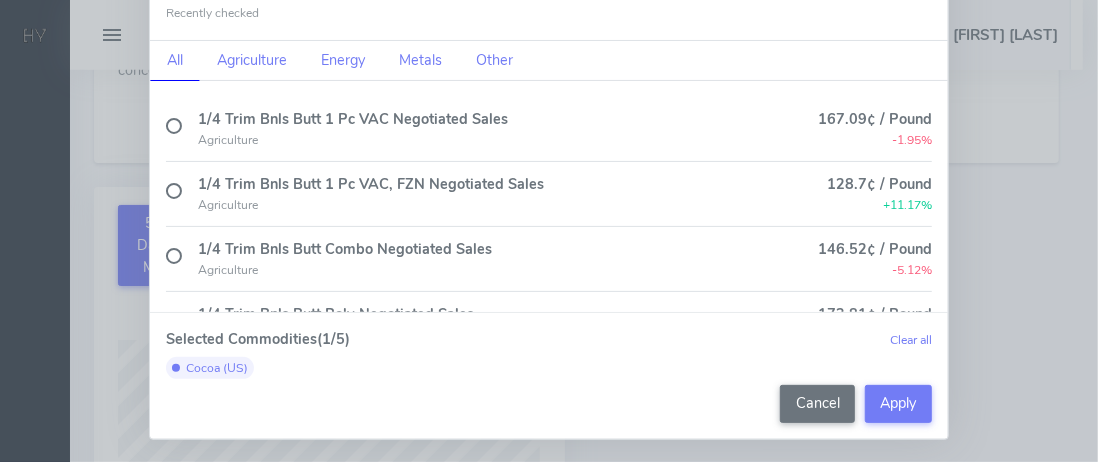 click on "Compare Commodities
Select up to 4 additional commodities to compare
Recently checked
All
Agriculture
Energy
Metals
Other
-1.95%" at bounding box center [549, 231] 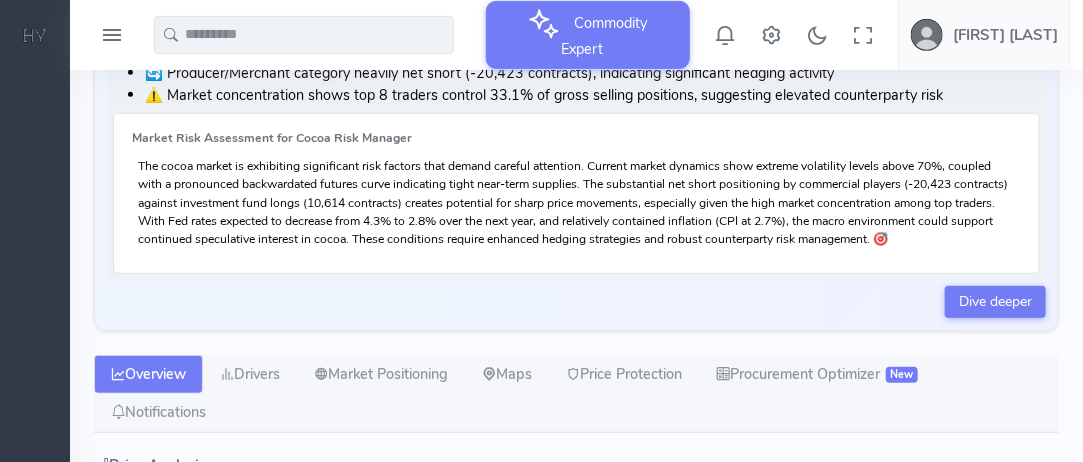 scroll, scrollTop: 334, scrollLeft: 0, axis: vertical 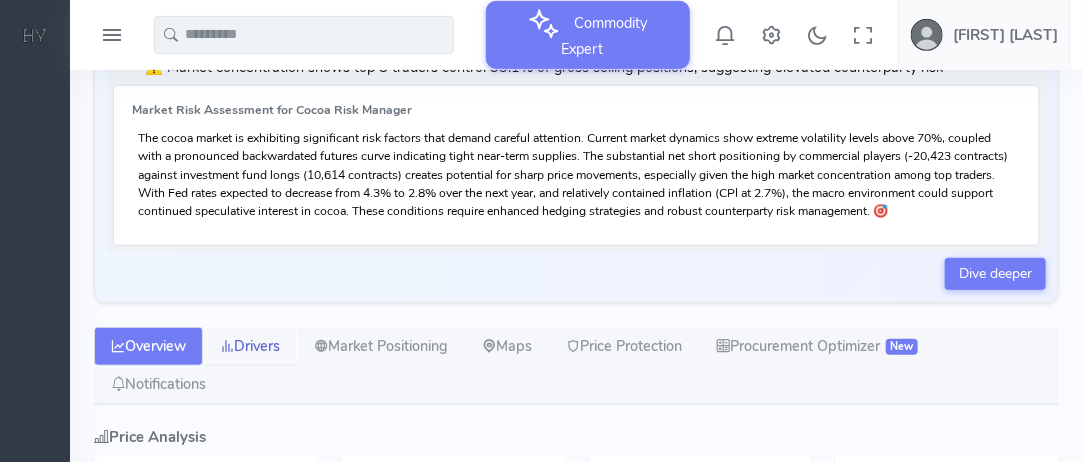 click on "Drivers" at bounding box center [250, 347] 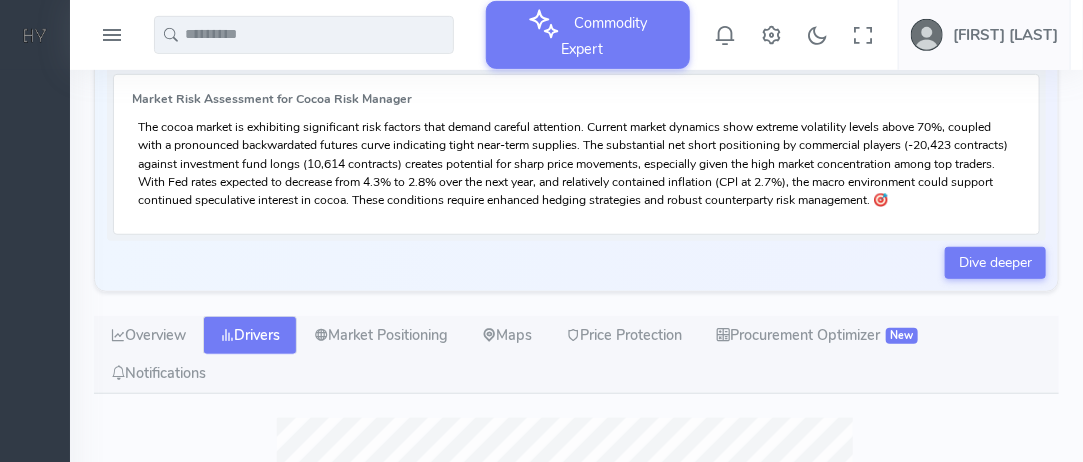scroll, scrollTop: 334, scrollLeft: 0, axis: vertical 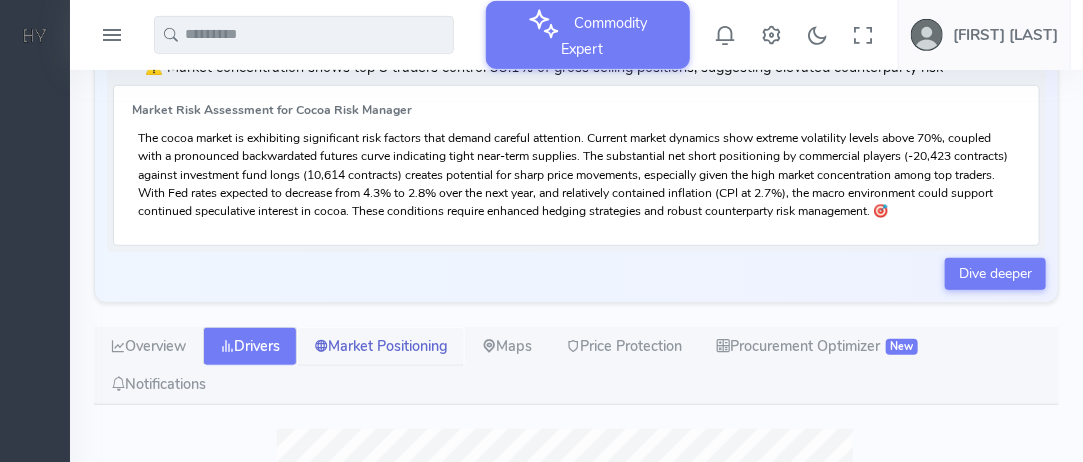 click on "Market Positioning" at bounding box center [381, 347] 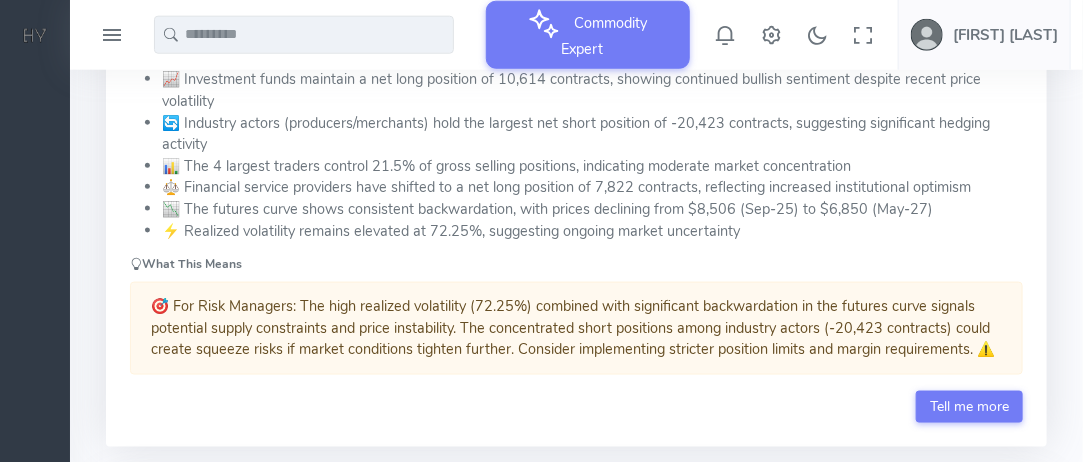 scroll, scrollTop: 734, scrollLeft: 0, axis: vertical 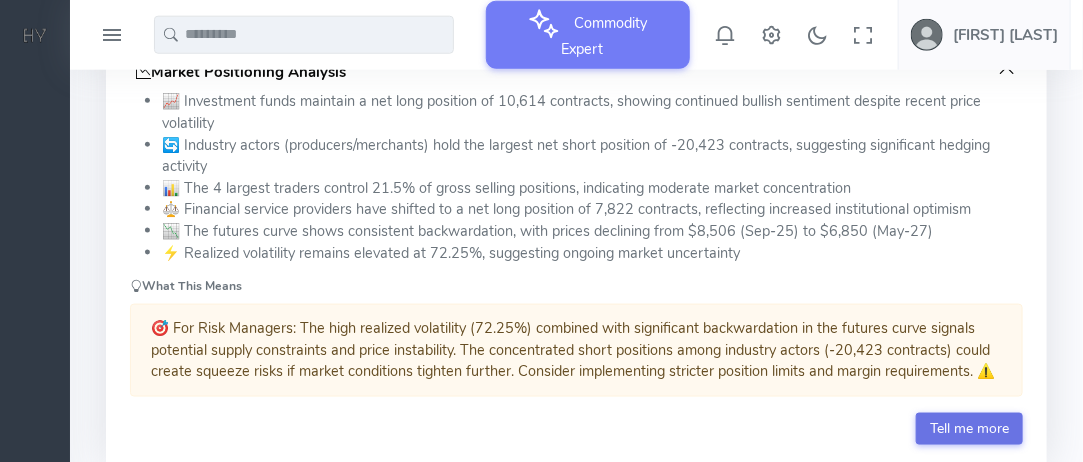 click on "Tell me more" at bounding box center (969, 429) 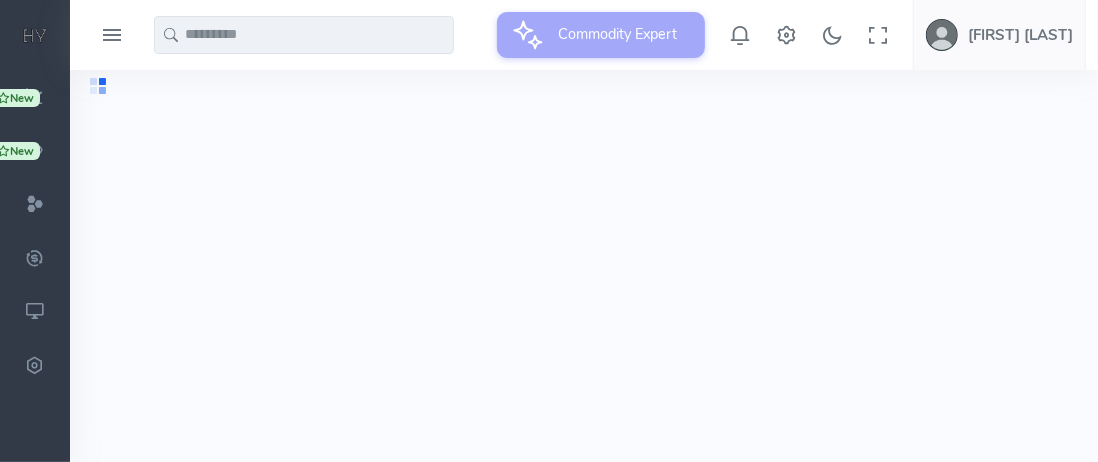scroll, scrollTop: 0, scrollLeft: 0, axis: both 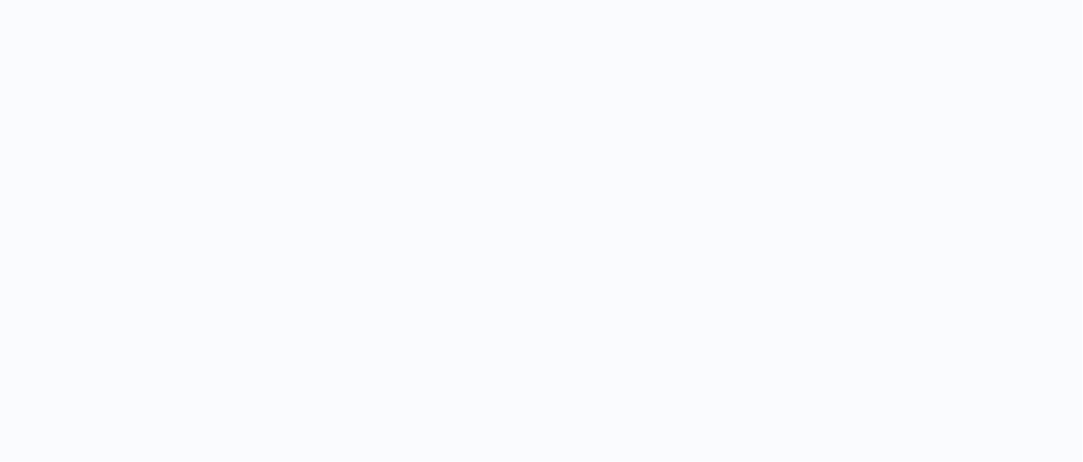select on "****" 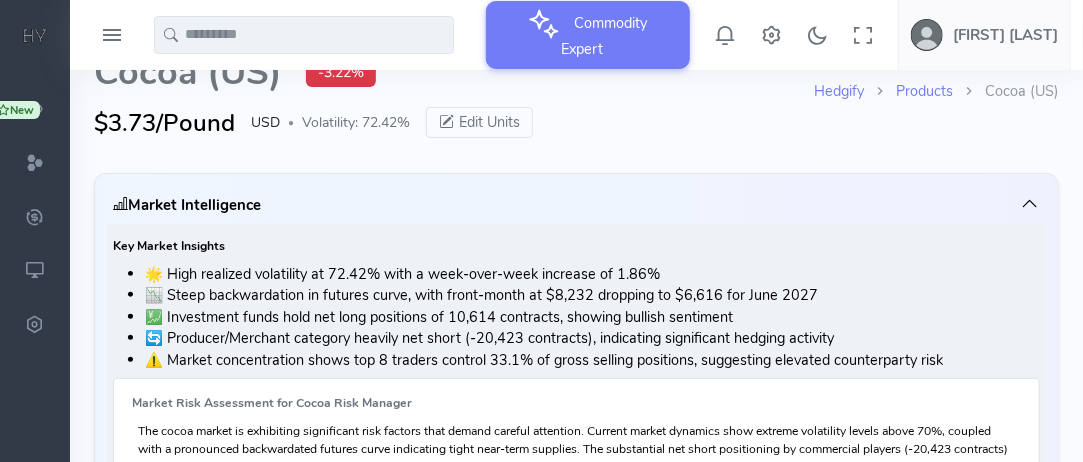 scroll, scrollTop: 405, scrollLeft: 0, axis: vertical 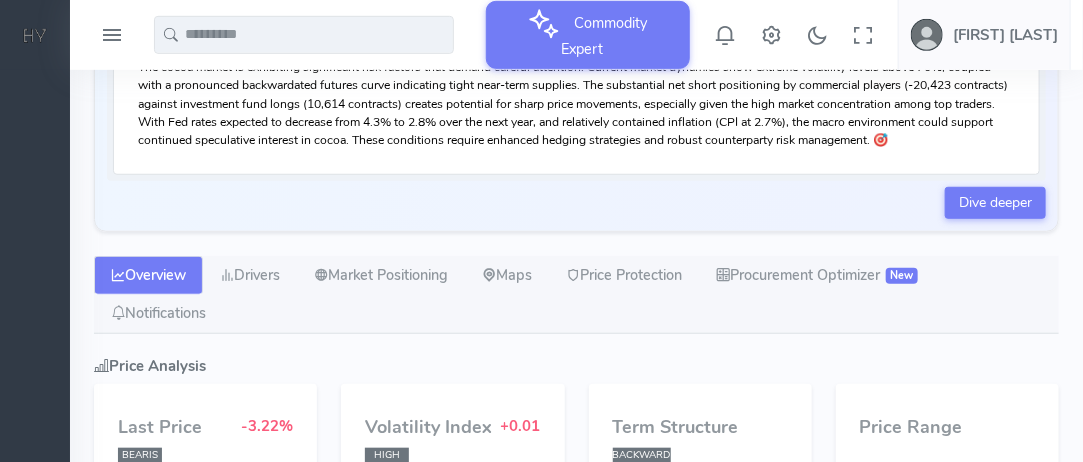 type on "**********" 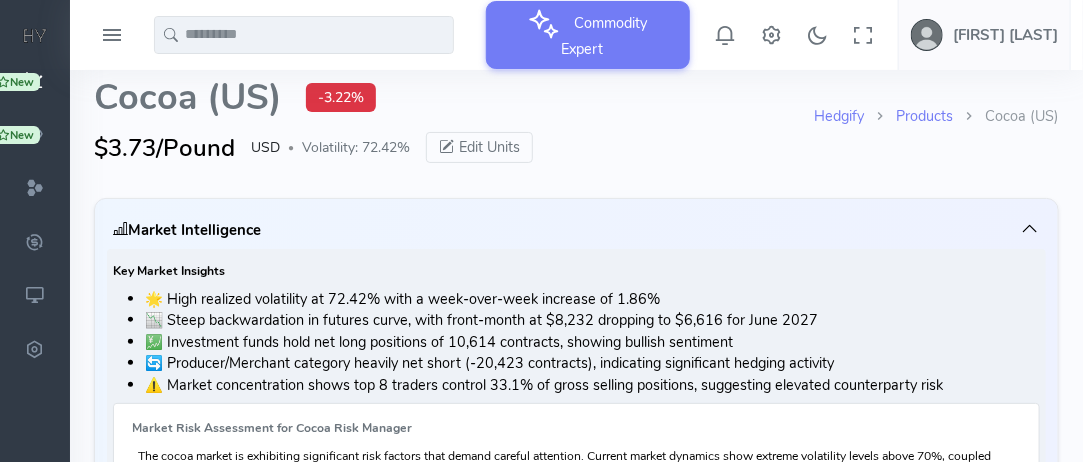scroll, scrollTop: 0, scrollLeft: 0, axis: both 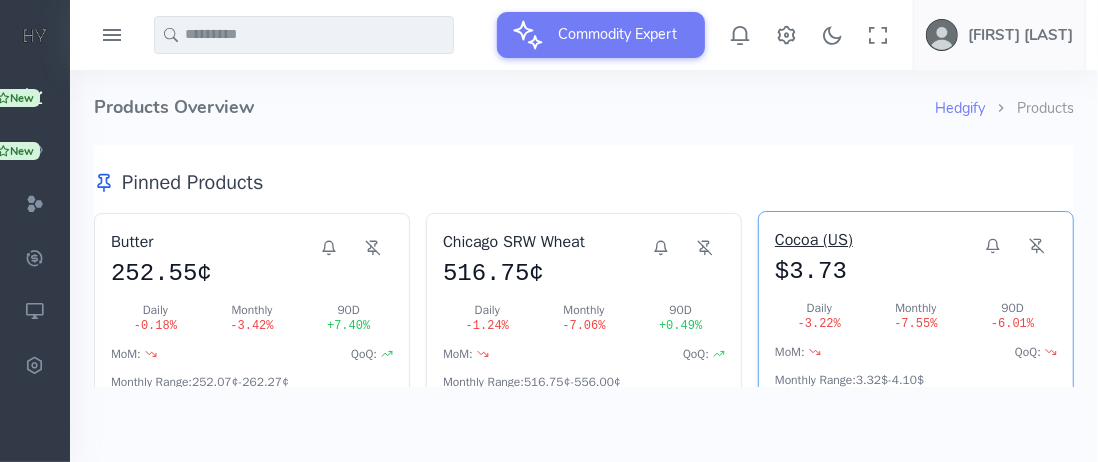 click on "Cocoa (US)" at bounding box center (873, 239) 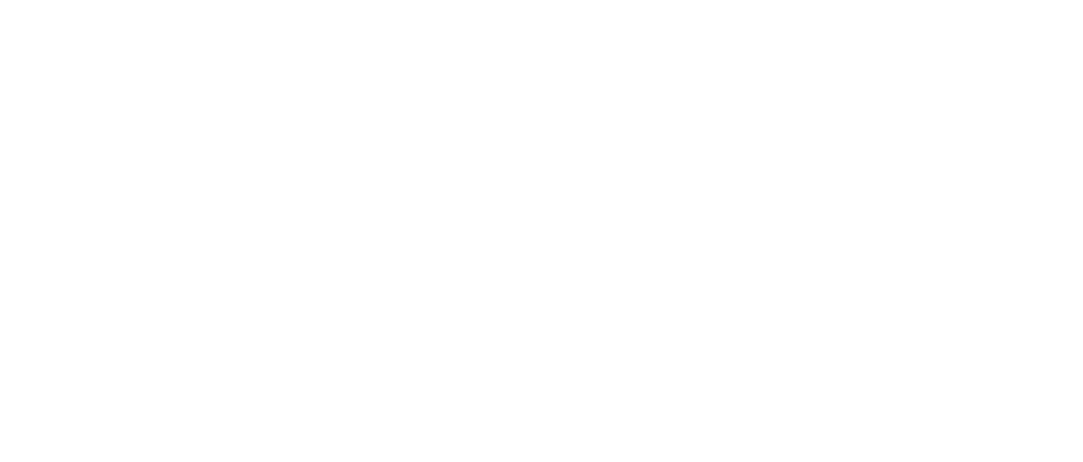 scroll, scrollTop: 0, scrollLeft: 0, axis: both 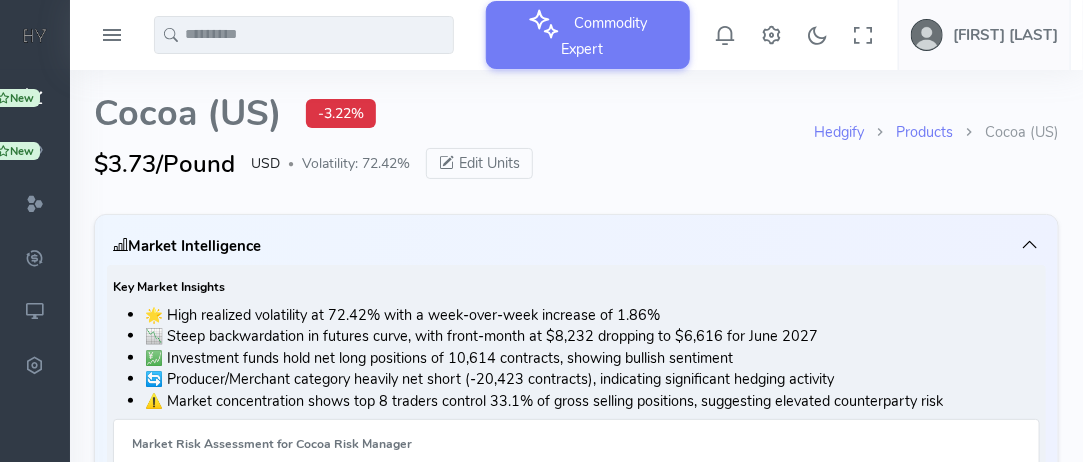 select on "****" 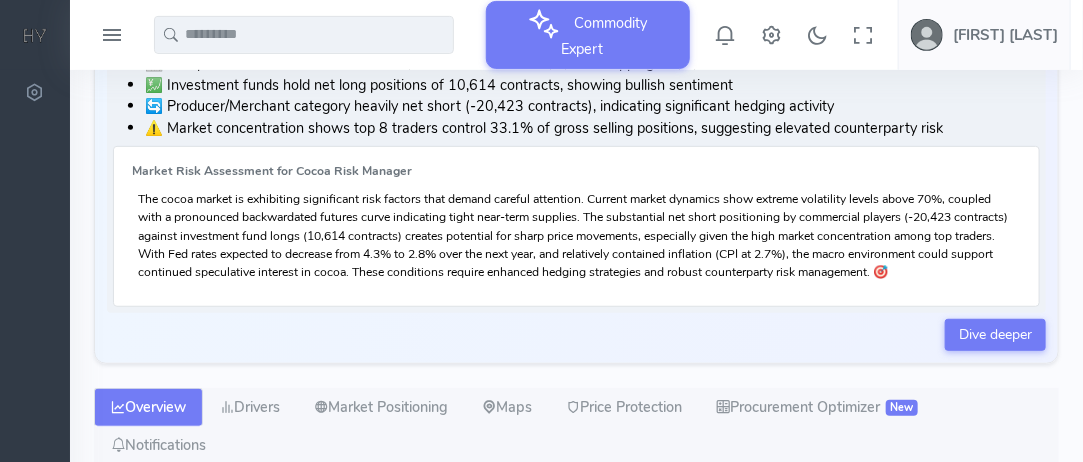 scroll, scrollTop: 297, scrollLeft: 0, axis: vertical 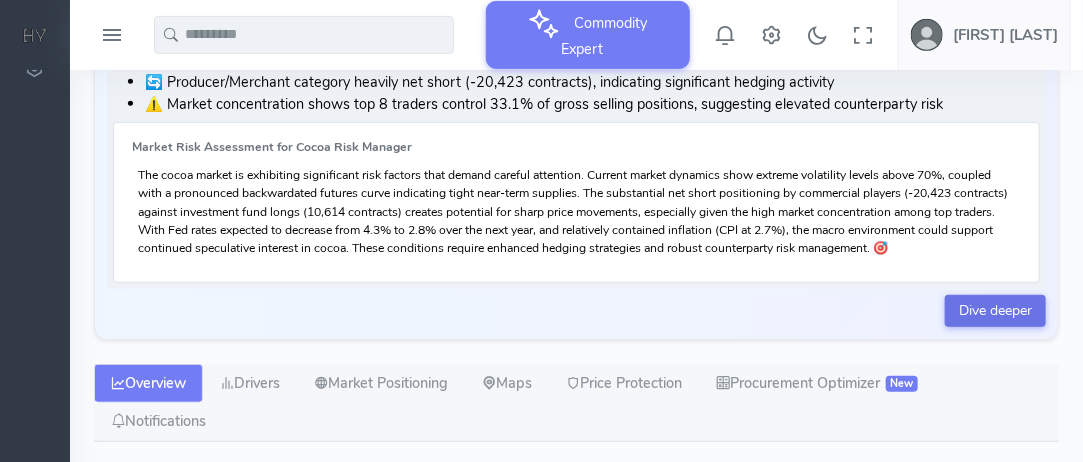 click on "Dive deeper" at bounding box center (995, 311) 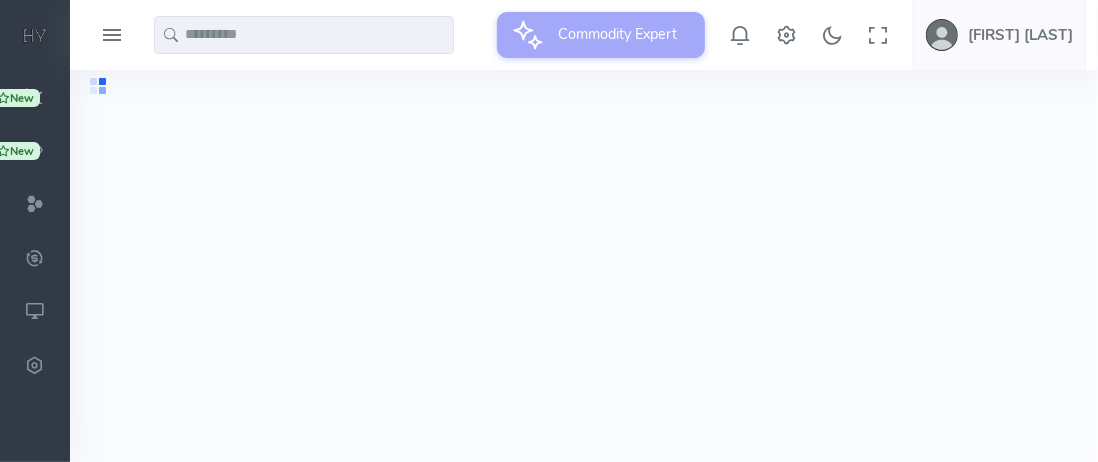 scroll, scrollTop: 0, scrollLeft: 0, axis: both 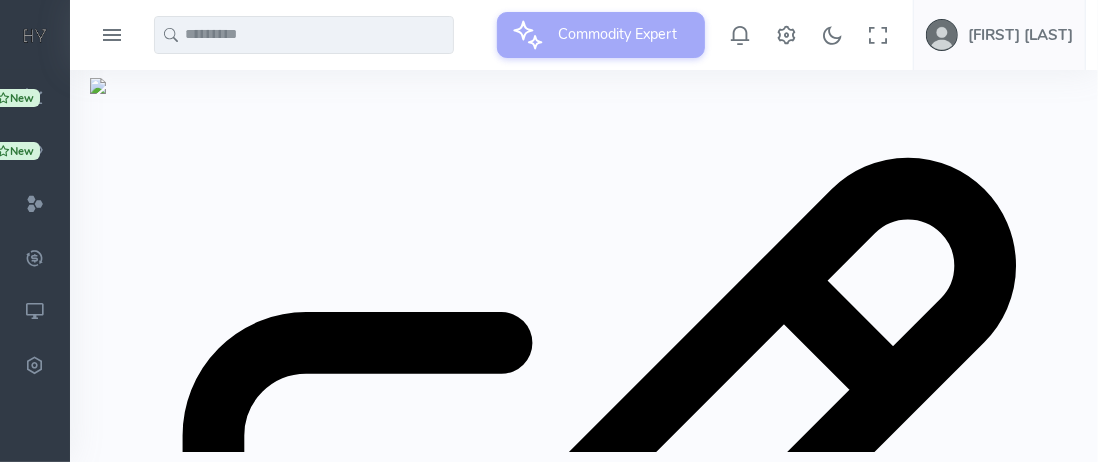 click on "Analyze Cocoa Commitments" at bounding box center (583, 2638) 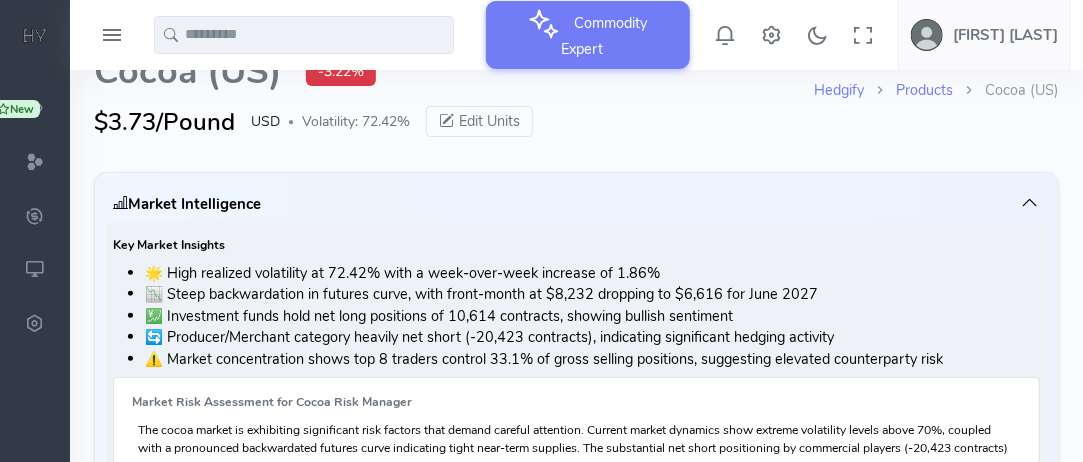 scroll, scrollTop: 242, scrollLeft: 0, axis: vertical 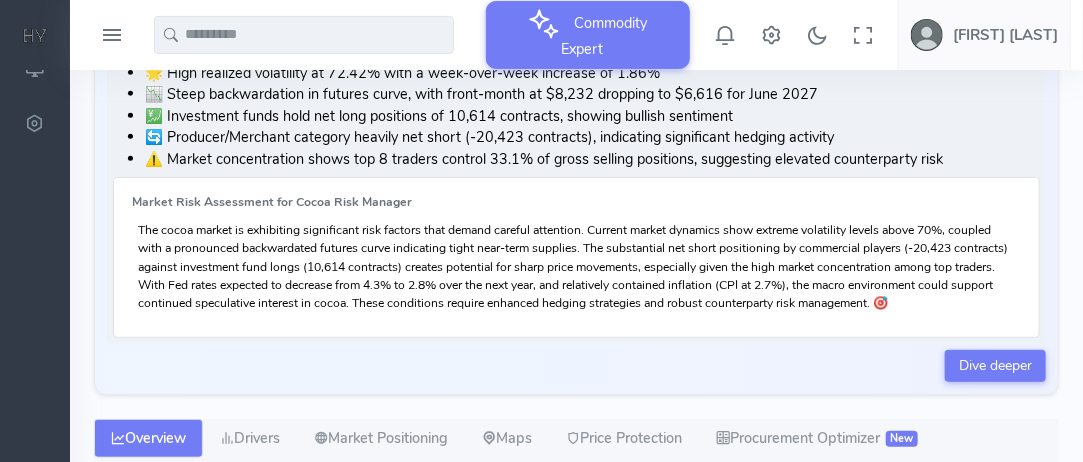 select on "****" 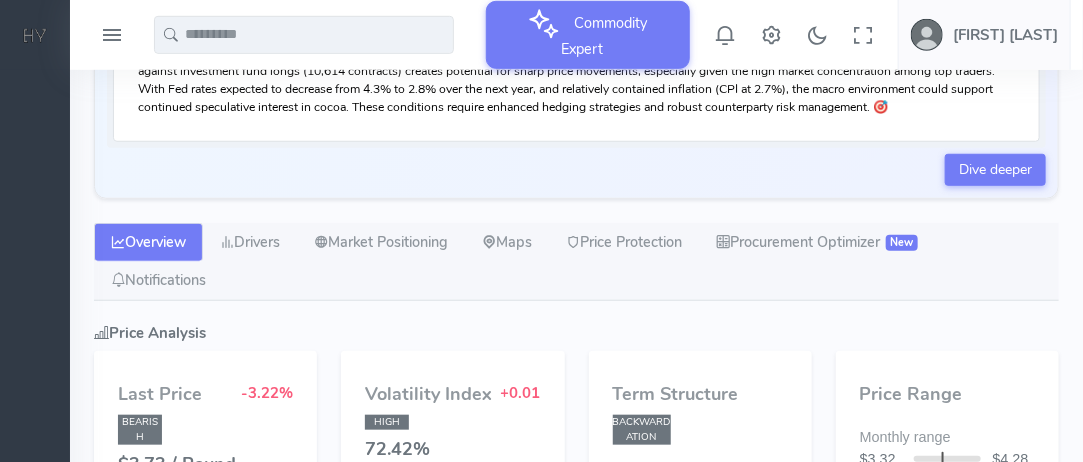 scroll, scrollTop: 397, scrollLeft: 0, axis: vertical 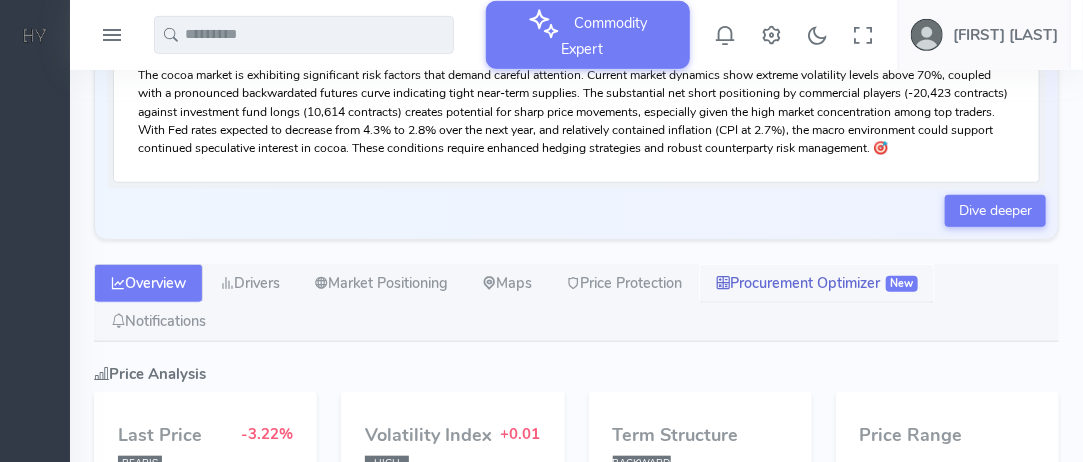 click on "Procurement Optimizer
New" at bounding box center [817, 284] 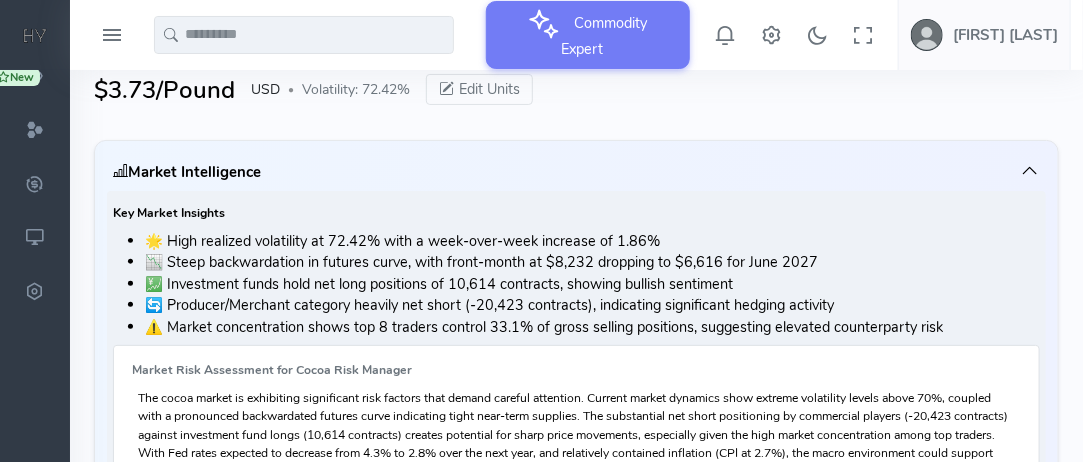 scroll, scrollTop: 100, scrollLeft: 0, axis: vertical 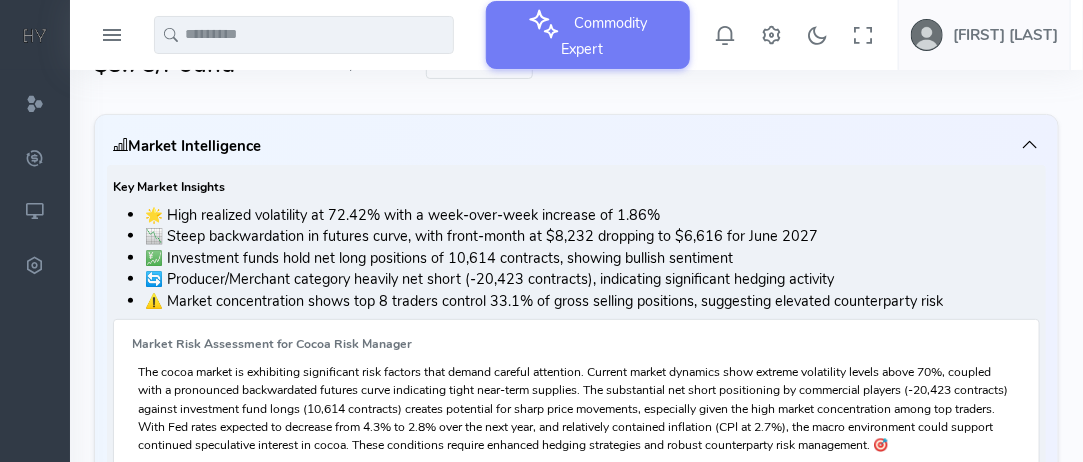 click on "💹 Investment funds hold net long positions of 10,614 contracts, showing bullish sentiment" at bounding box center [592, 259] 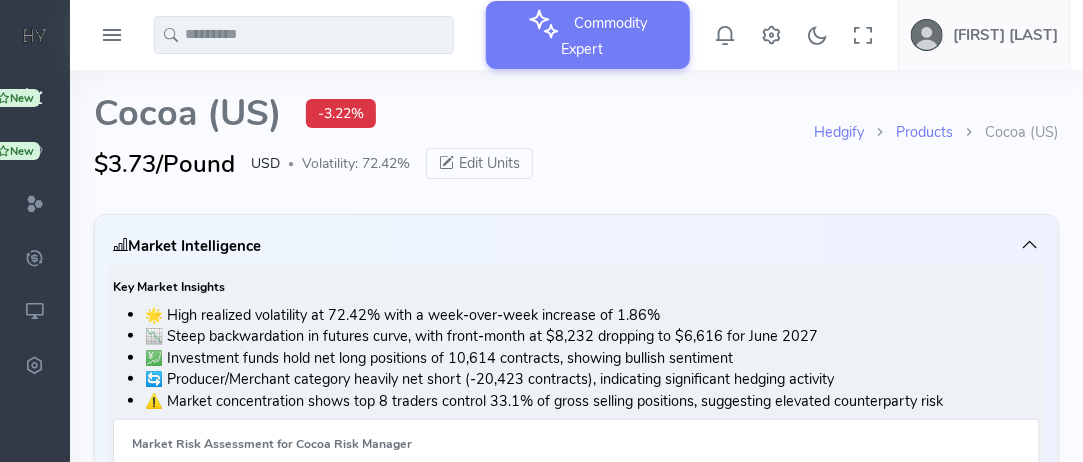 scroll, scrollTop: 300, scrollLeft: 0, axis: vertical 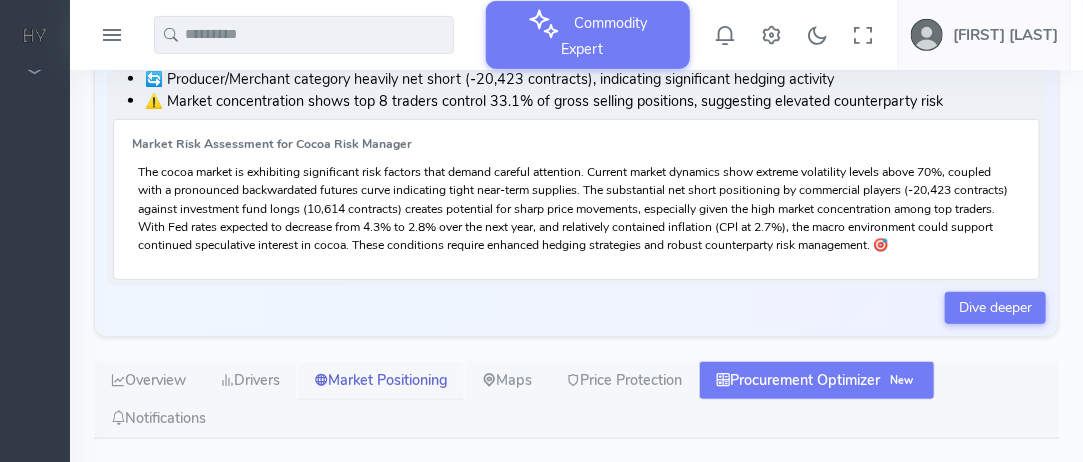 click on "Market Positioning" at bounding box center [381, 381] 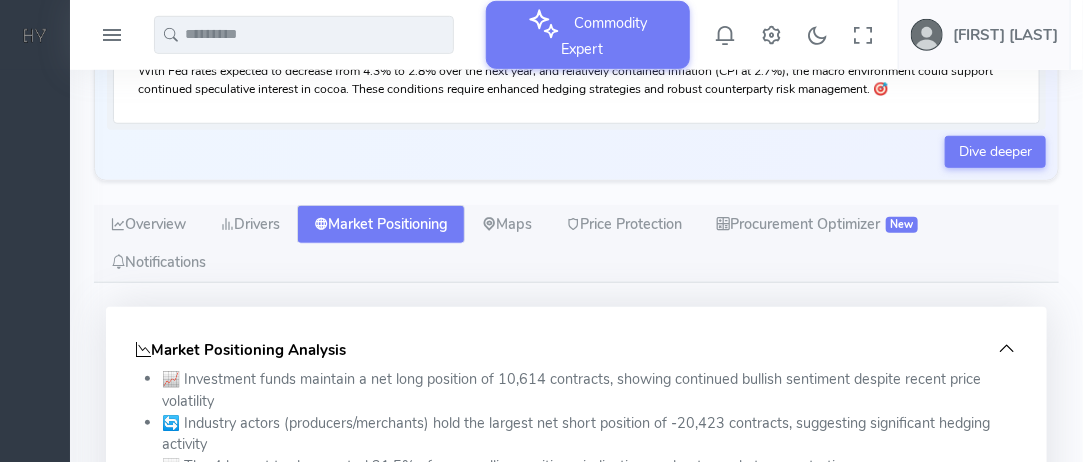 scroll, scrollTop: 400, scrollLeft: 0, axis: vertical 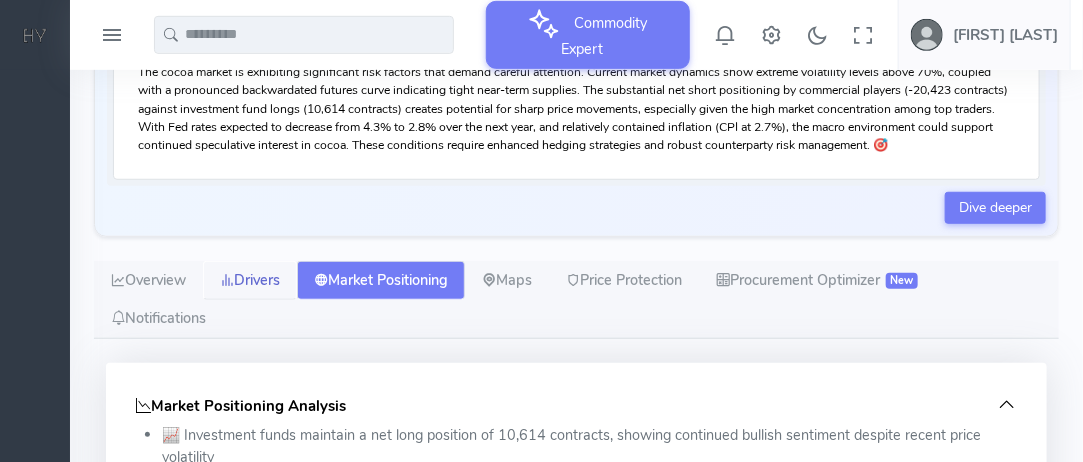 click on "Drivers" at bounding box center (250, 281) 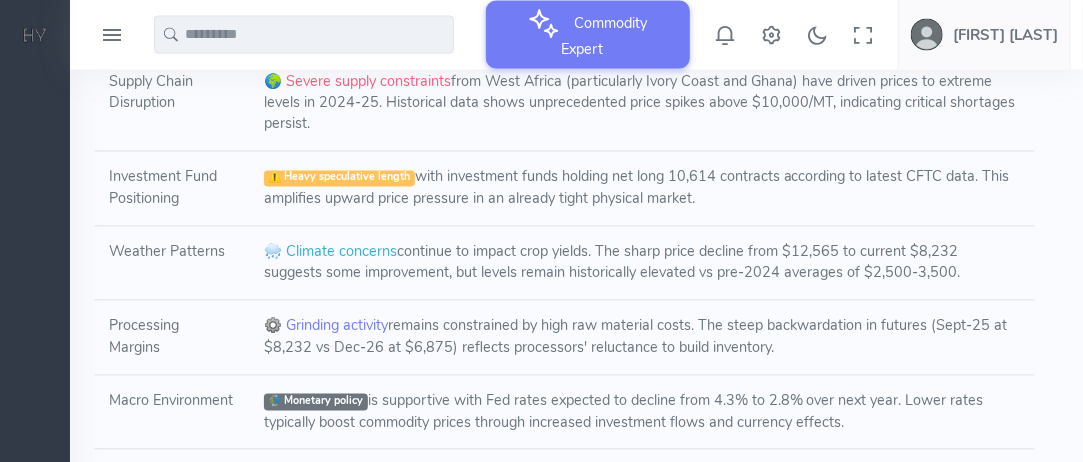 scroll, scrollTop: 1200, scrollLeft: 0, axis: vertical 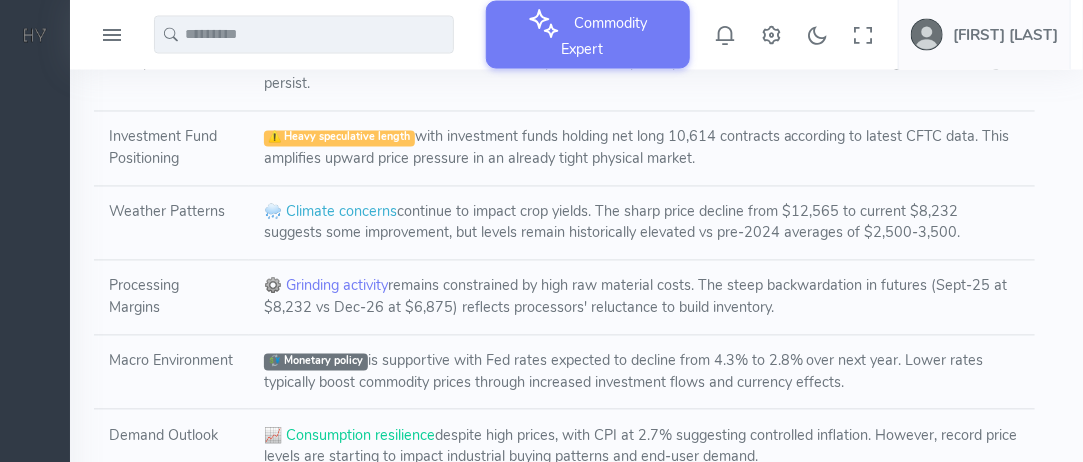 click on "💱 Monetary policy" at bounding box center (316, 362) 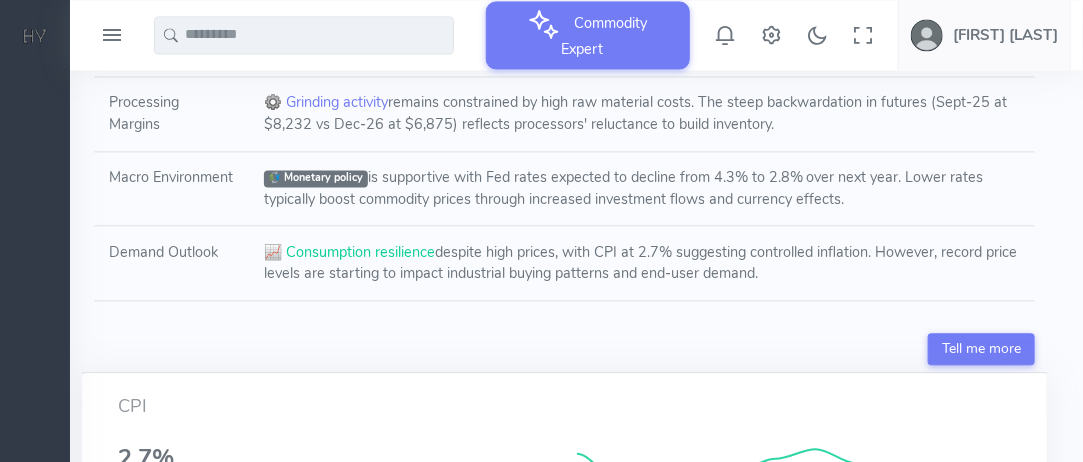 scroll, scrollTop: 1400, scrollLeft: 0, axis: vertical 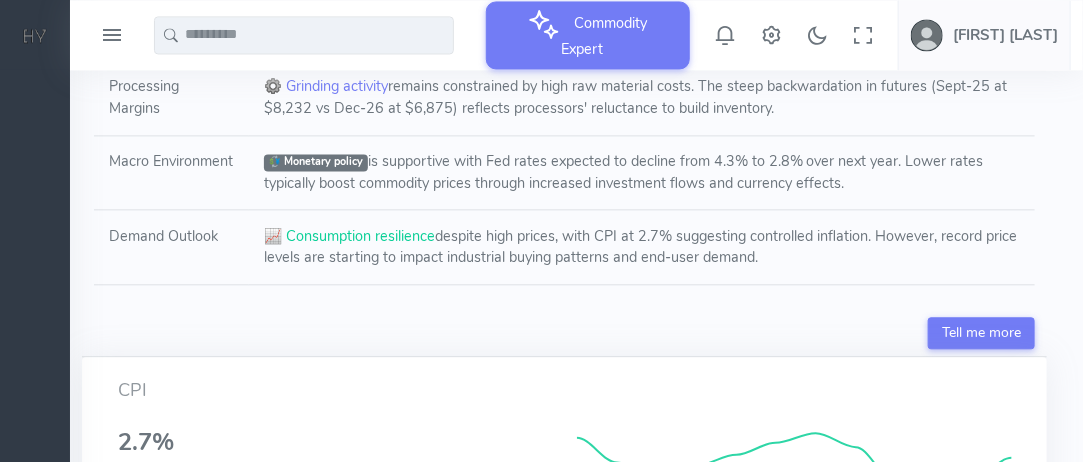 click on "Tell me more" at bounding box center [564, 333] 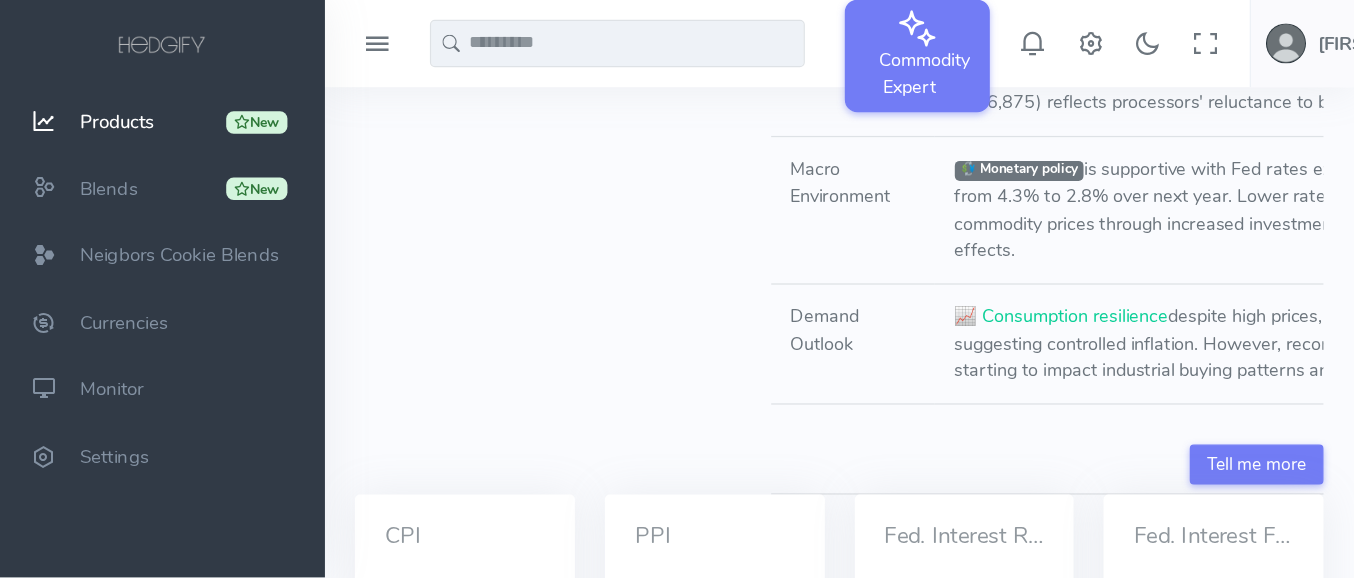 scroll, scrollTop: 0, scrollLeft: 0, axis: both 